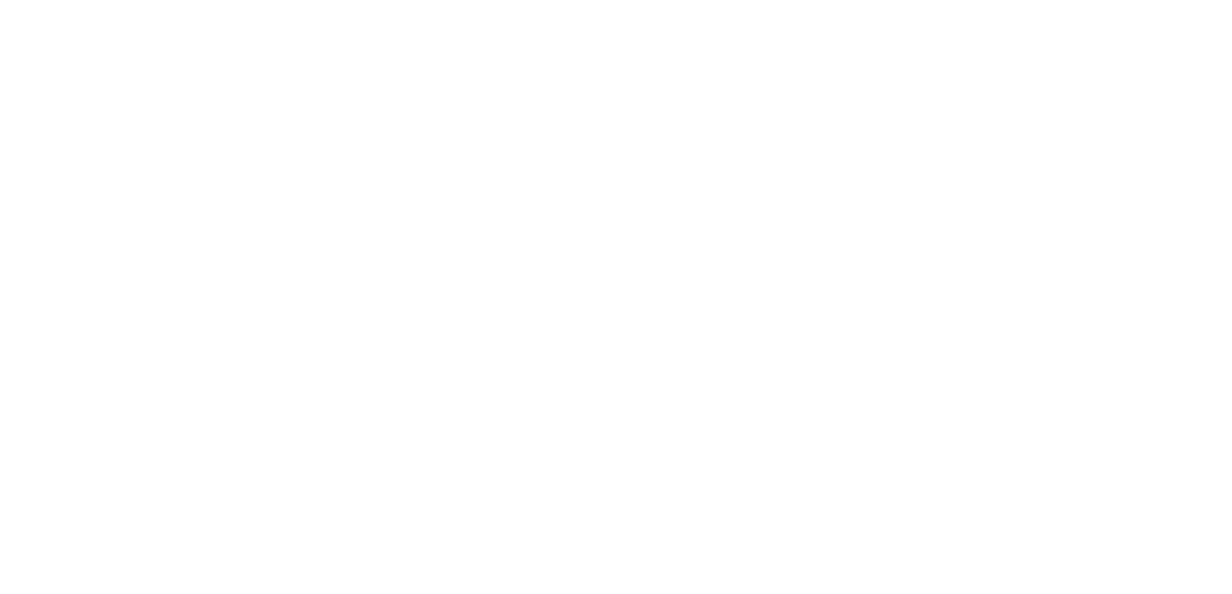 scroll, scrollTop: 0, scrollLeft: 0, axis: both 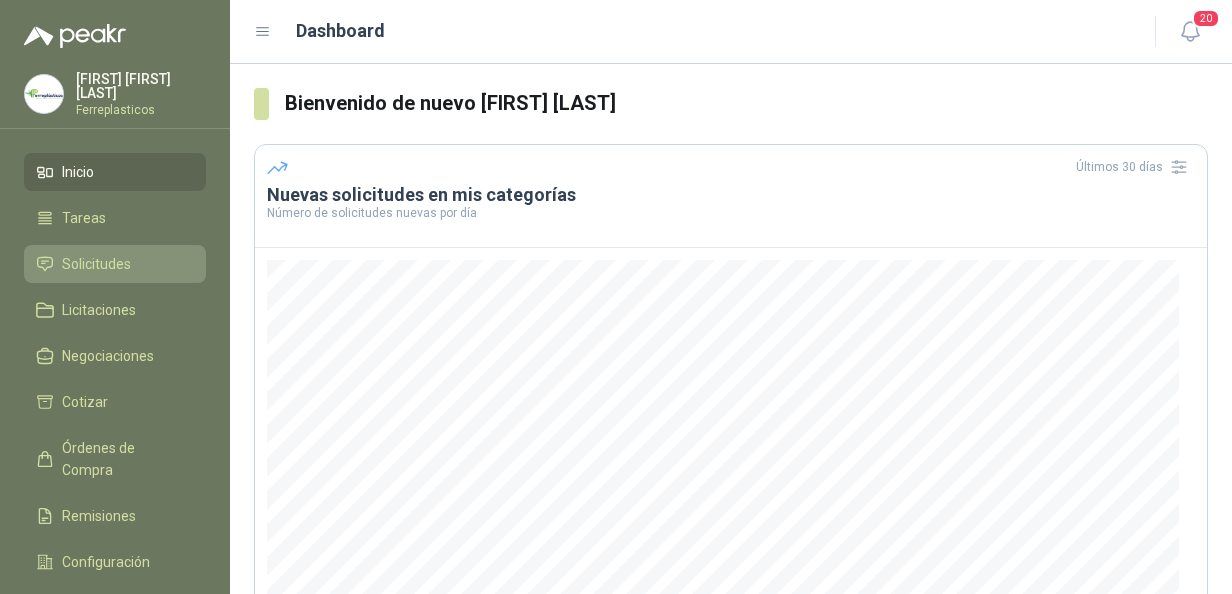 click on "Solicitudes" at bounding box center [96, 264] 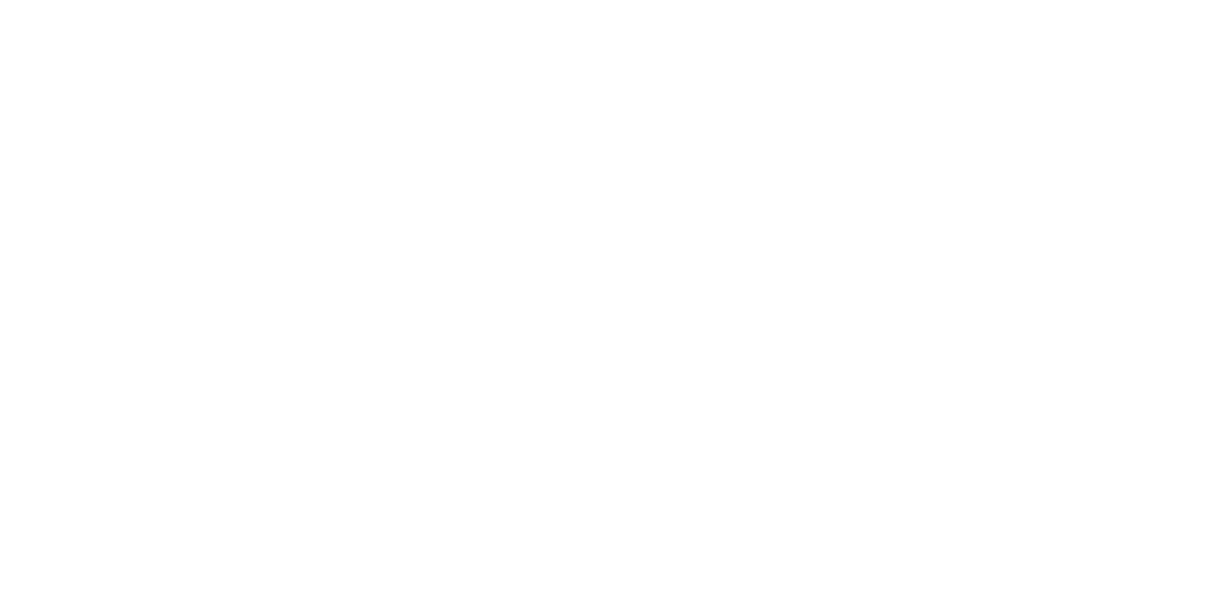 scroll, scrollTop: 0, scrollLeft: 0, axis: both 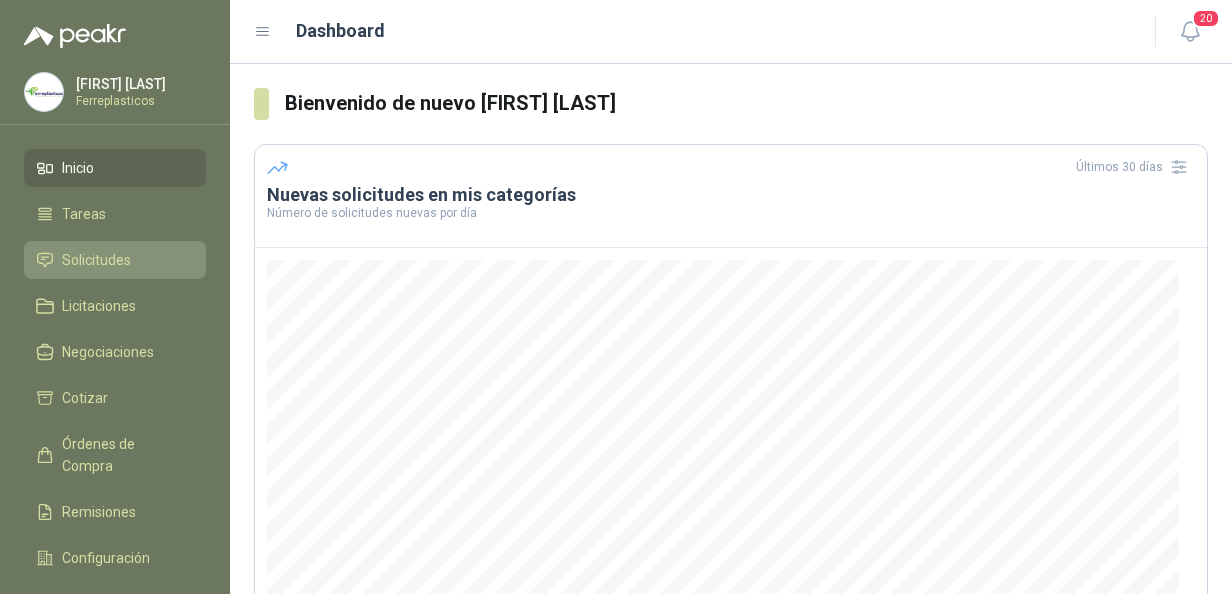 click on "Solicitudes" at bounding box center (96, 260) 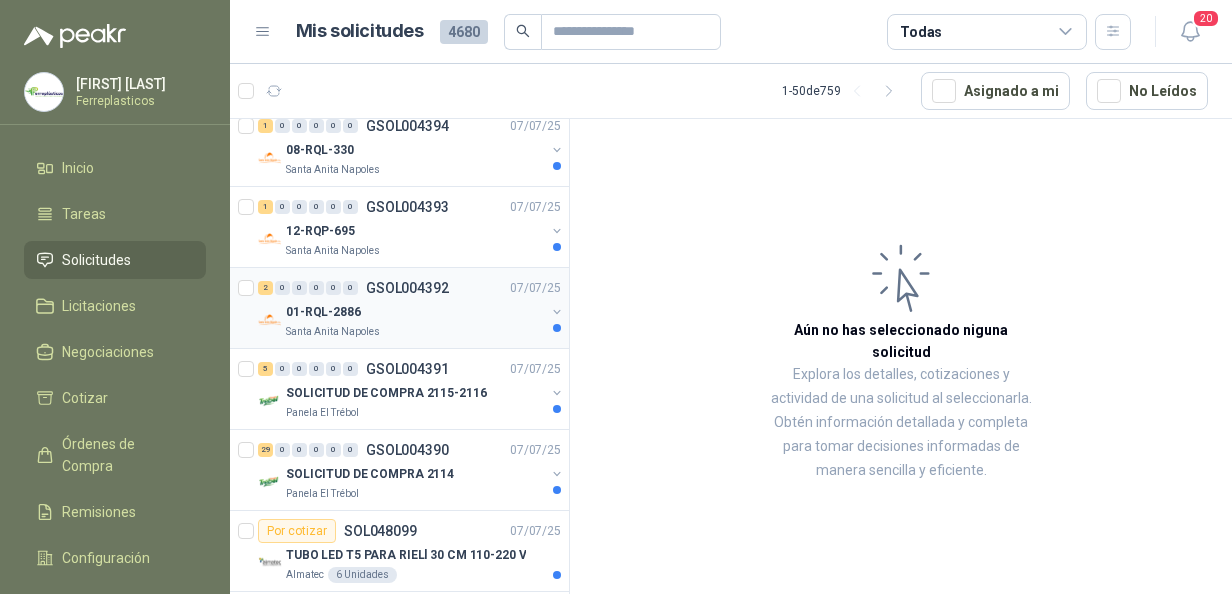 scroll, scrollTop: 300, scrollLeft: 0, axis: vertical 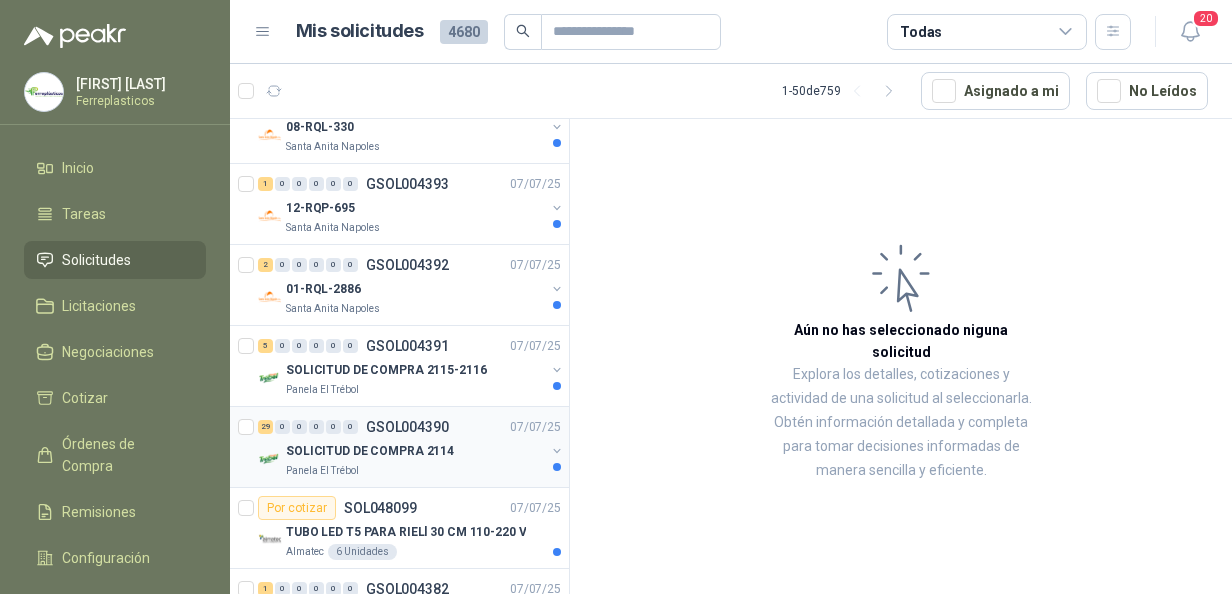click on "SOLICITUD DE COMPRA 2114" at bounding box center [370, 451] 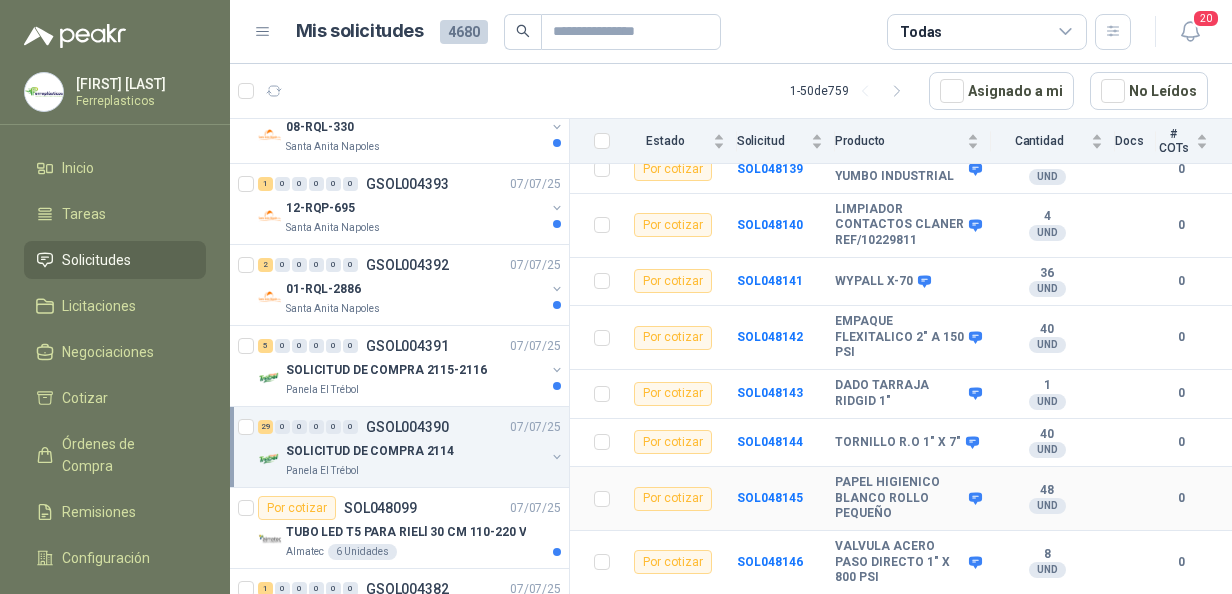 scroll, scrollTop: 1467, scrollLeft: 0, axis: vertical 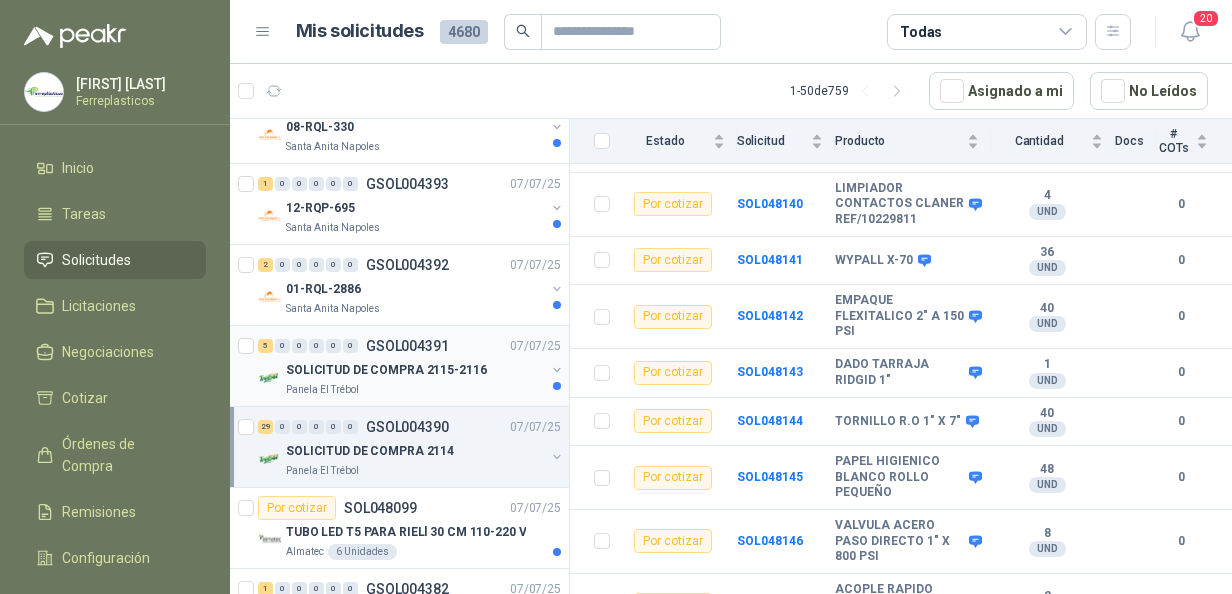 click on "SOLICITUD DE COMPRA 2115-2116" at bounding box center (386, 370) 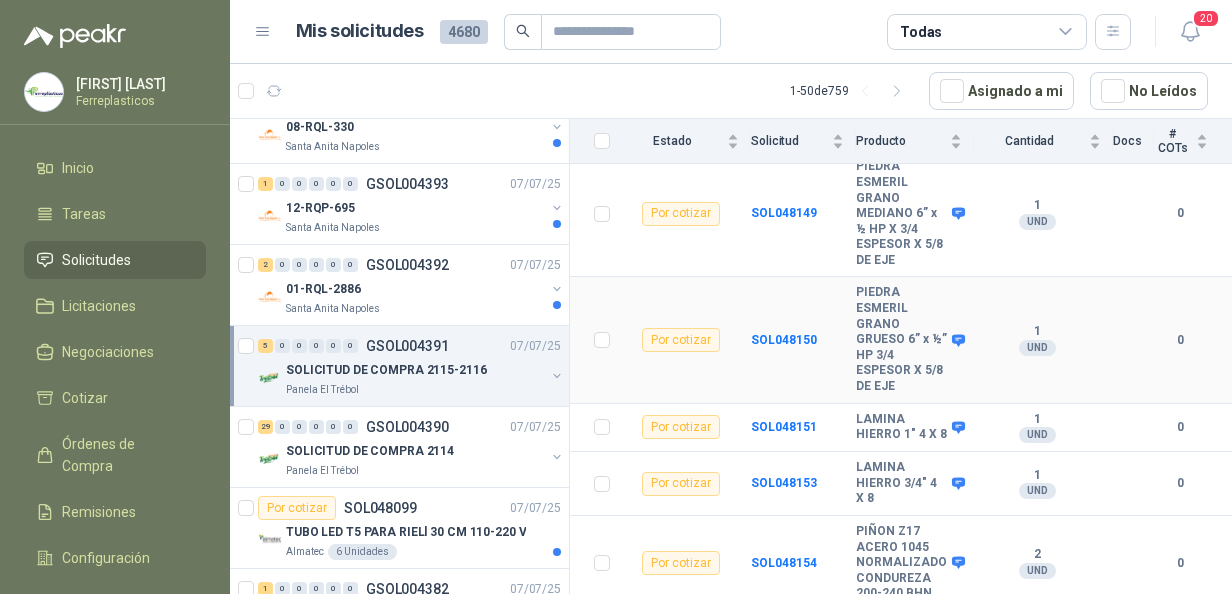 scroll, scrollTop: 278, scrollLeft: 0, axis: vertical 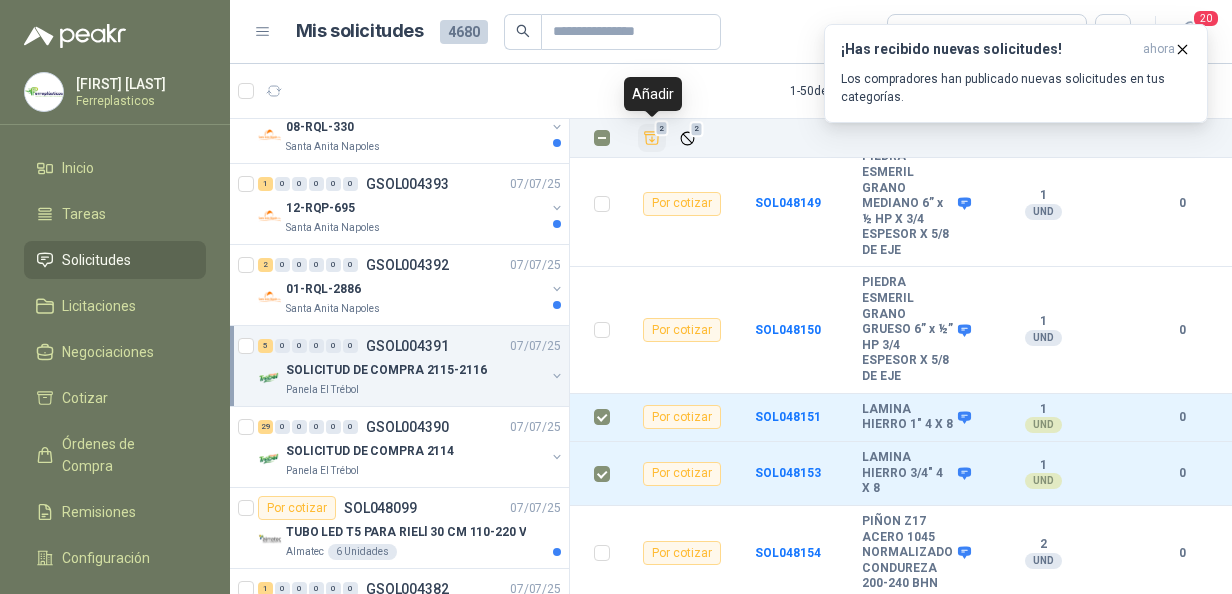 click at bounding box center [652, 138] 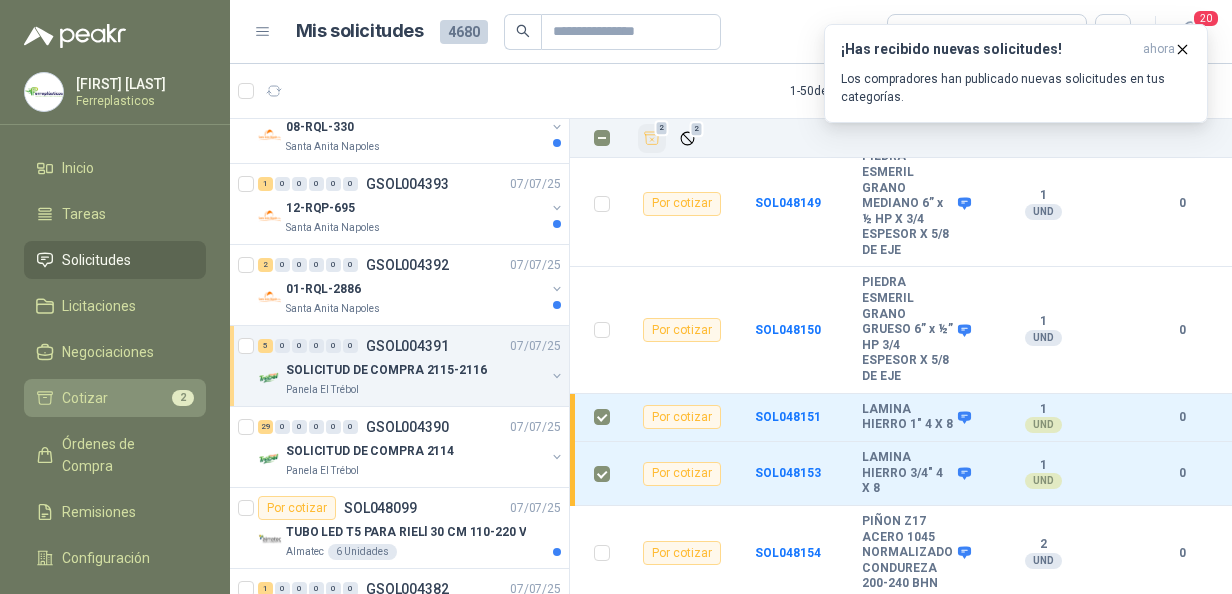 click on "Cotizar" at bounding box center [85, 398] 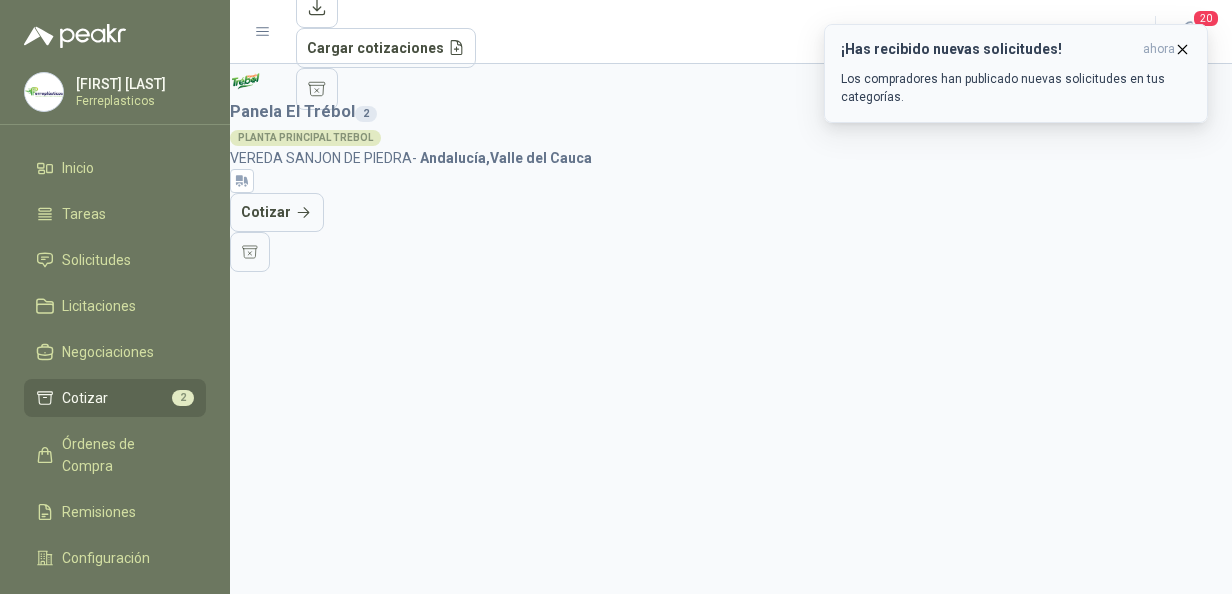 click at bounding box center [1183, 49] 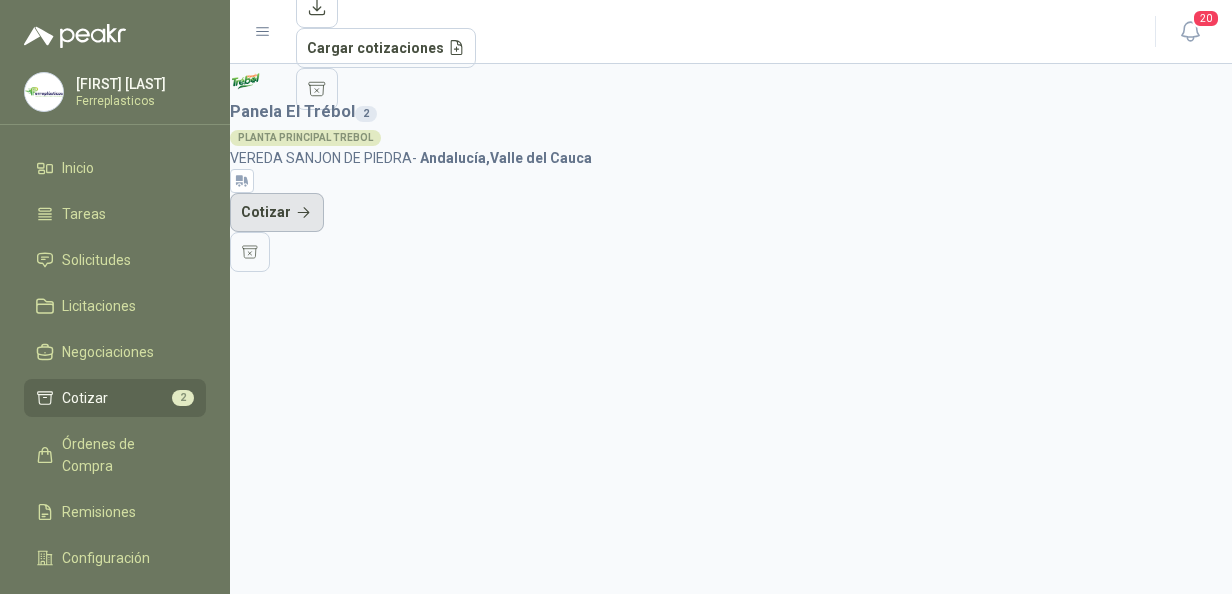 click on "Cotizar" at bounding box center [277, 213] 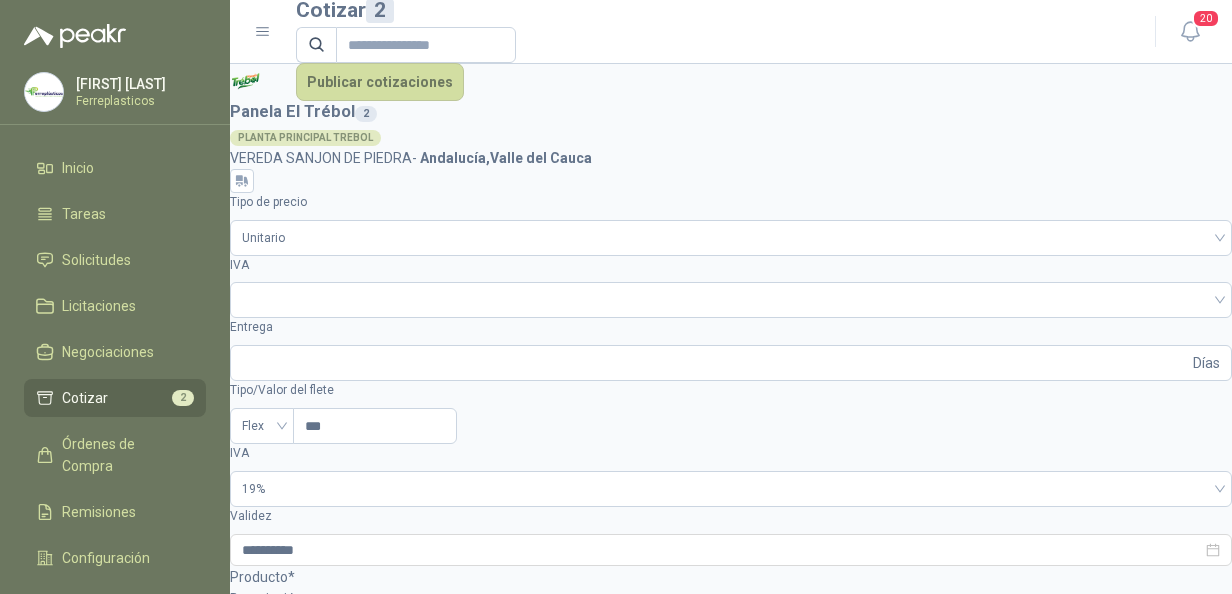 click on "$ $  0 ,00" at bounding box center [299, 1005] 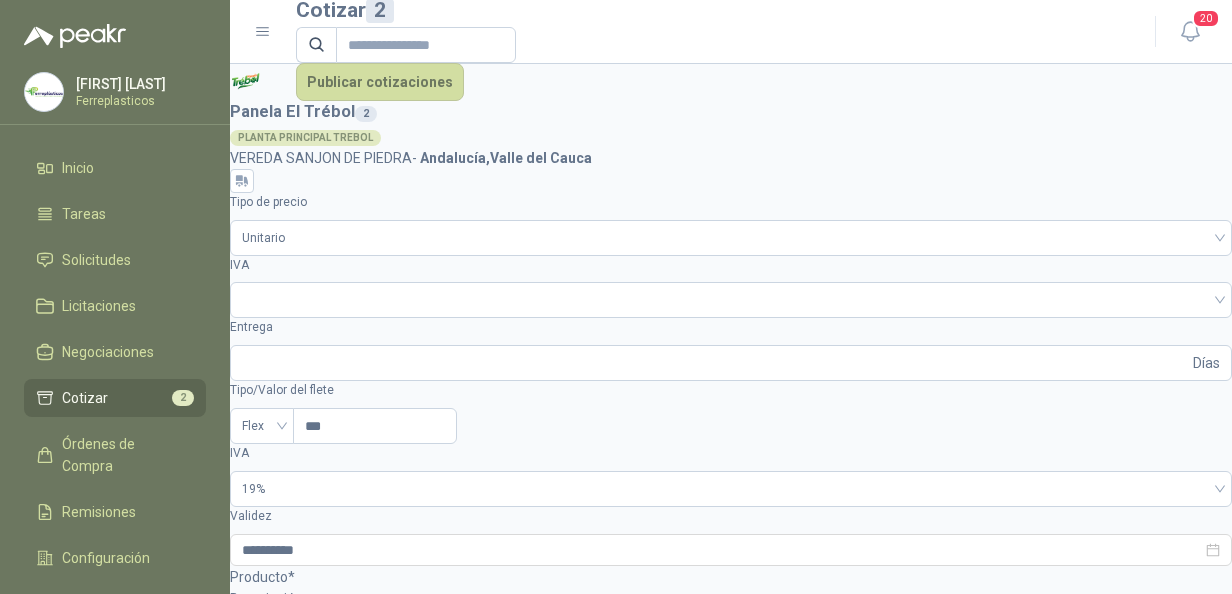 type on "*********" 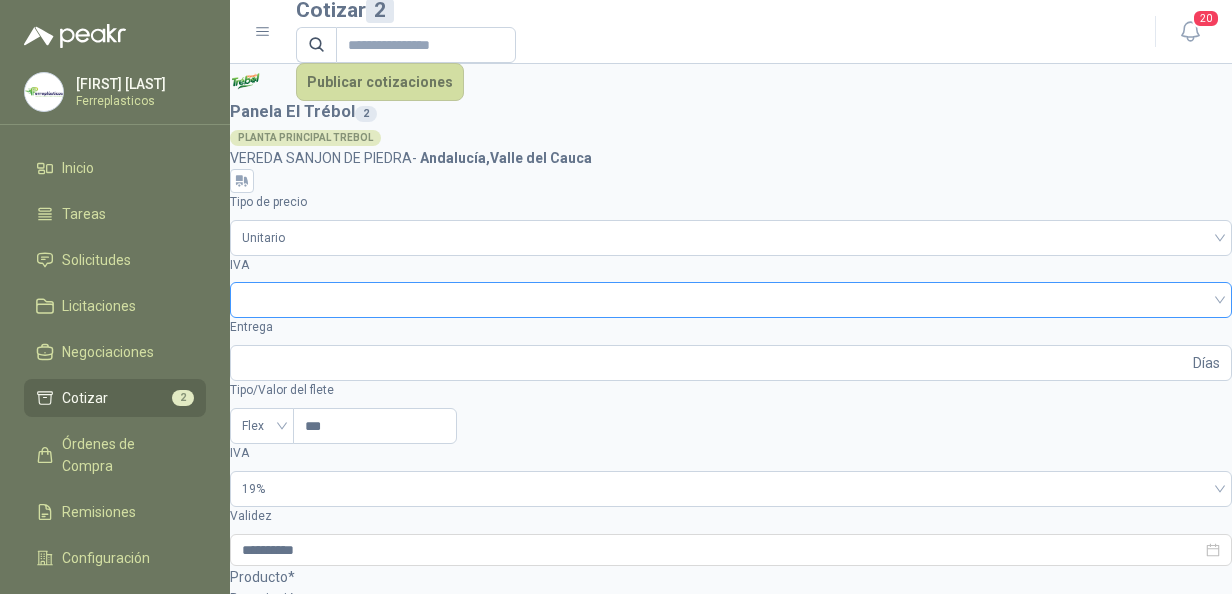 type on "**********" 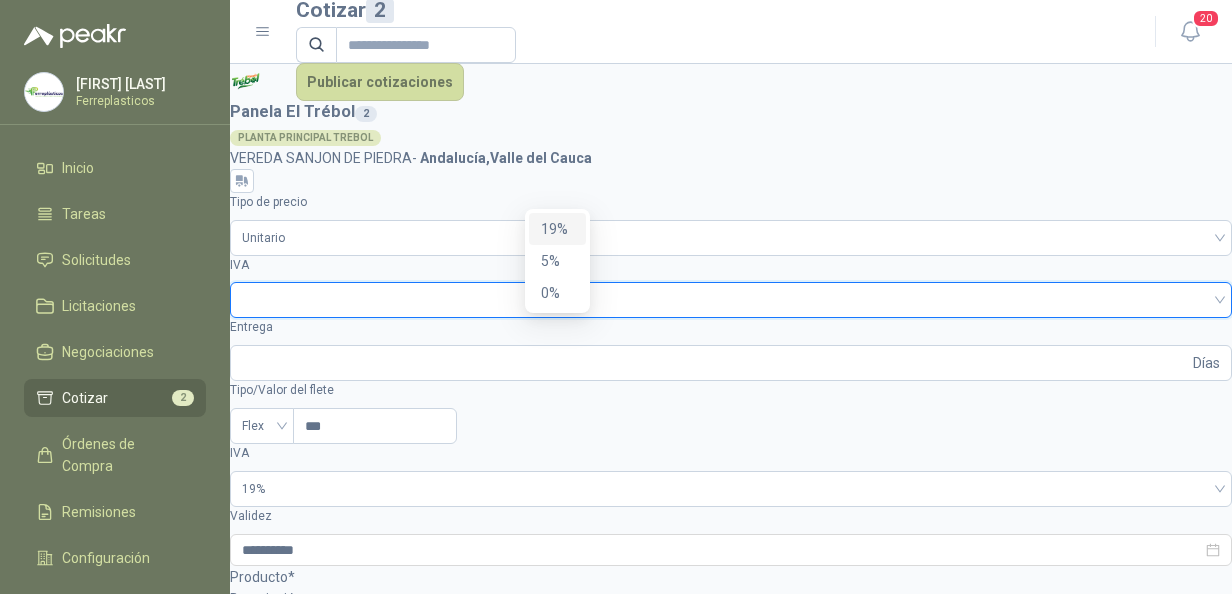 click on "19%" at bounding box center (557, 229) 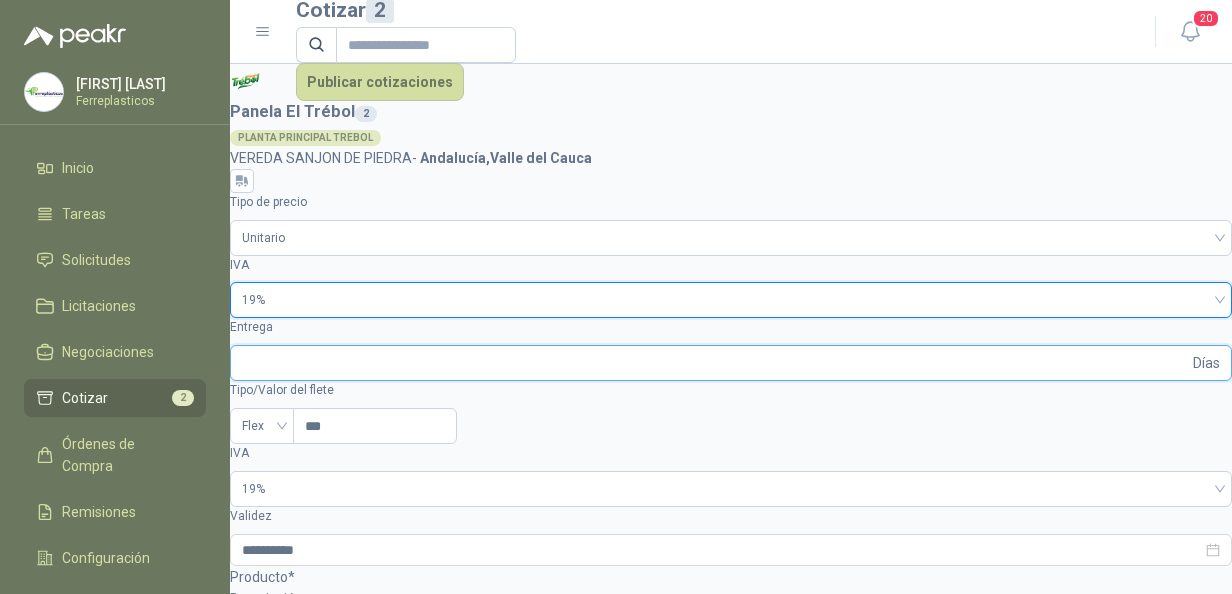 click on "Entrega" at bounding box center [715, 363] 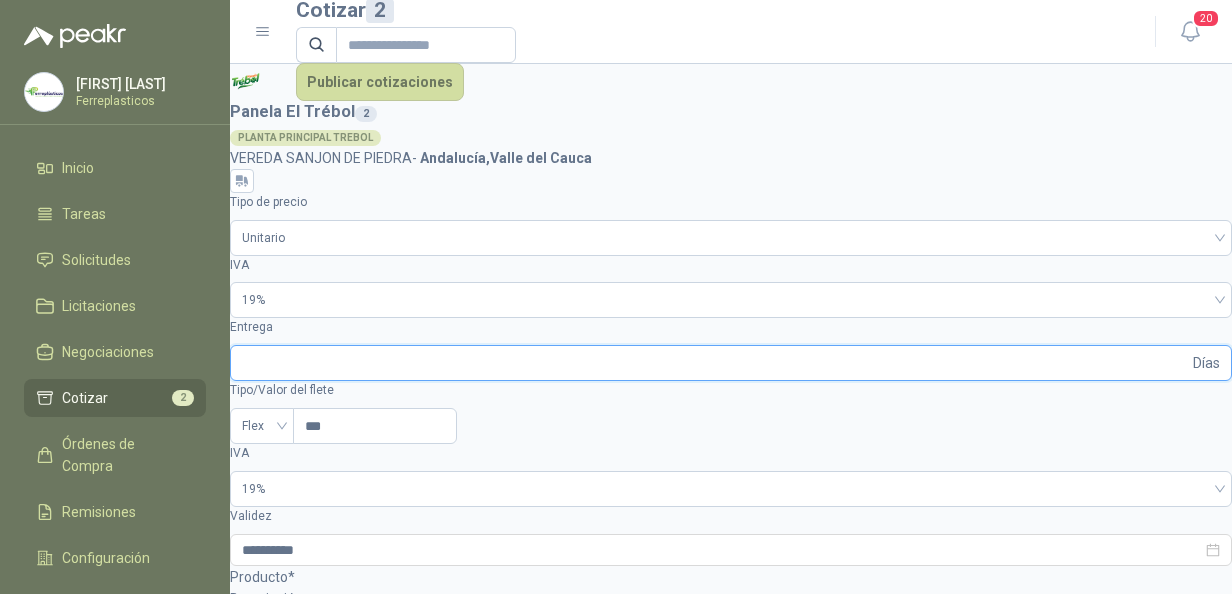 type on "*" 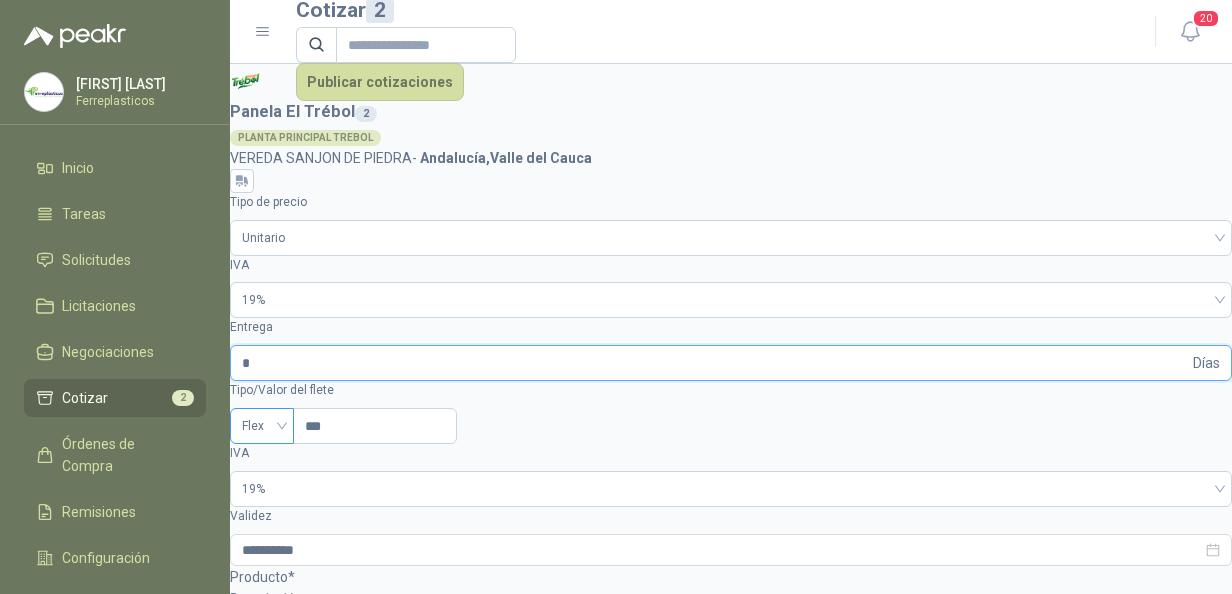 click on "Flex" at bounding box center (262, 426) 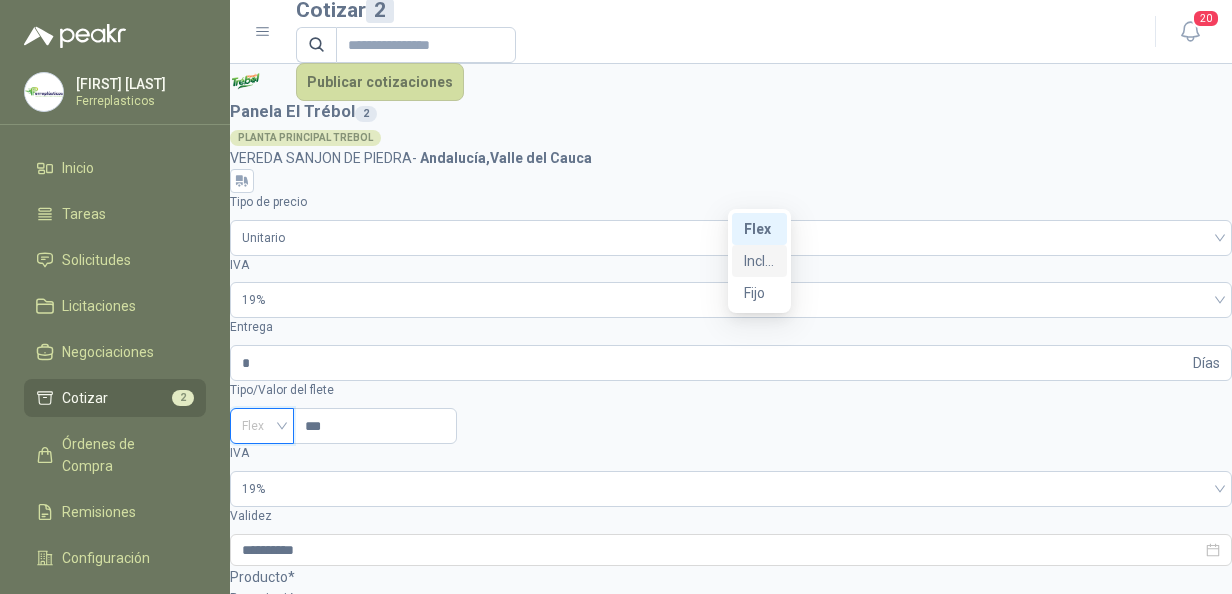 click on "Incluido" at bounding box center [0, 0] 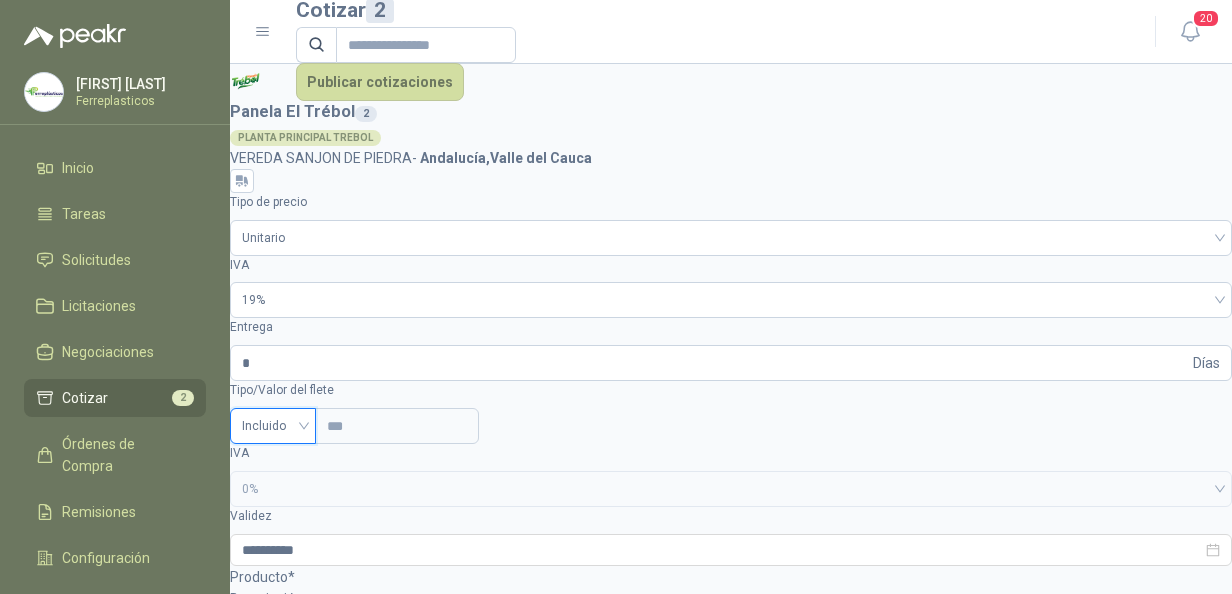 scroll, scrollTop: 0, scrollLeft: 394, axis: horizontal 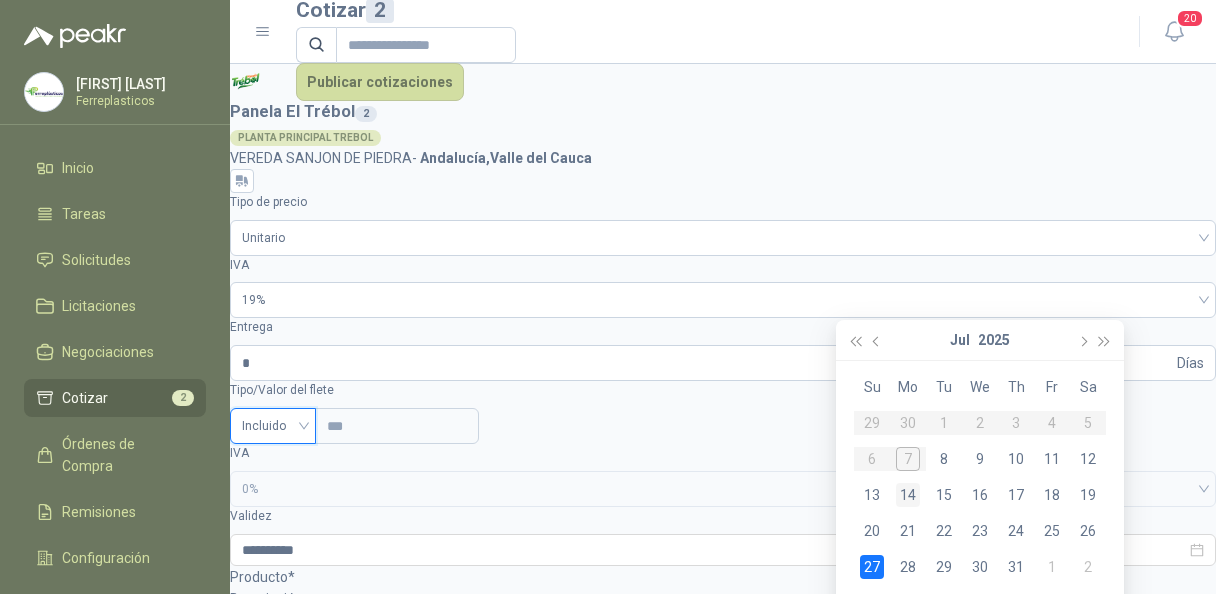 click on "14" at bounding box center (908, 495) 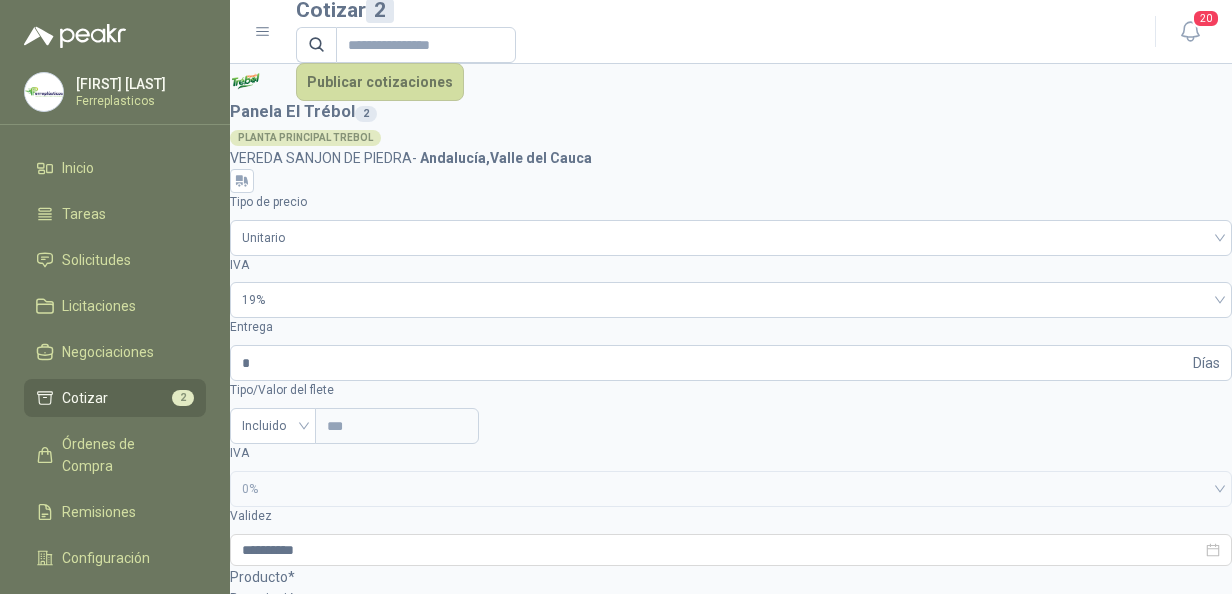 click at bounding box center (259, 1284) 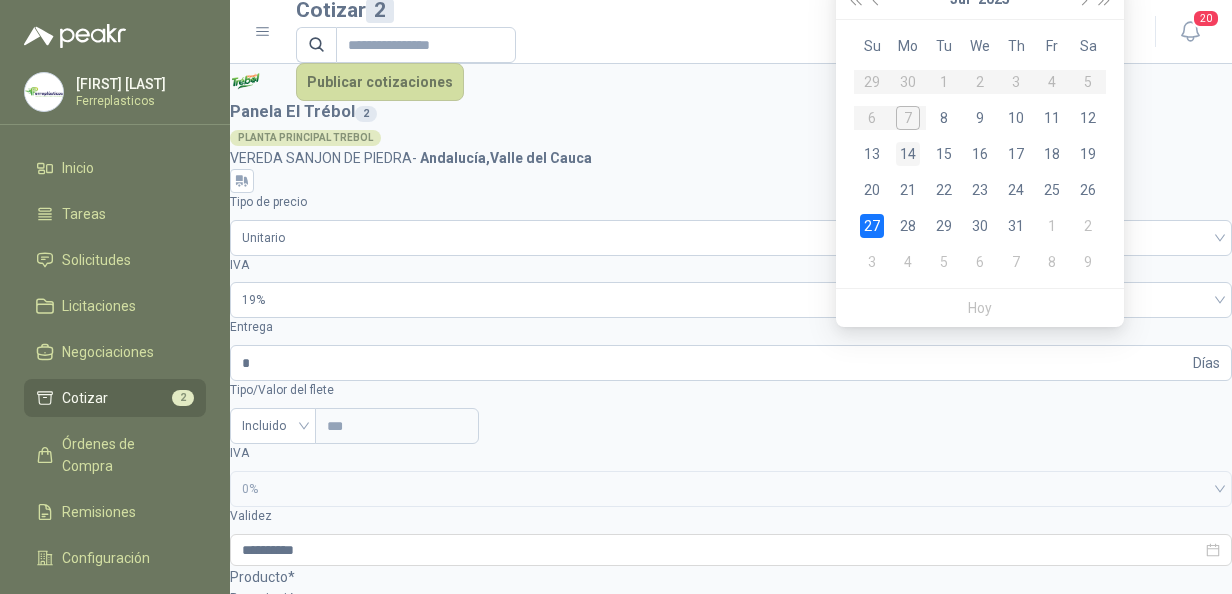 click on "14" at bounding box center [0, 0] 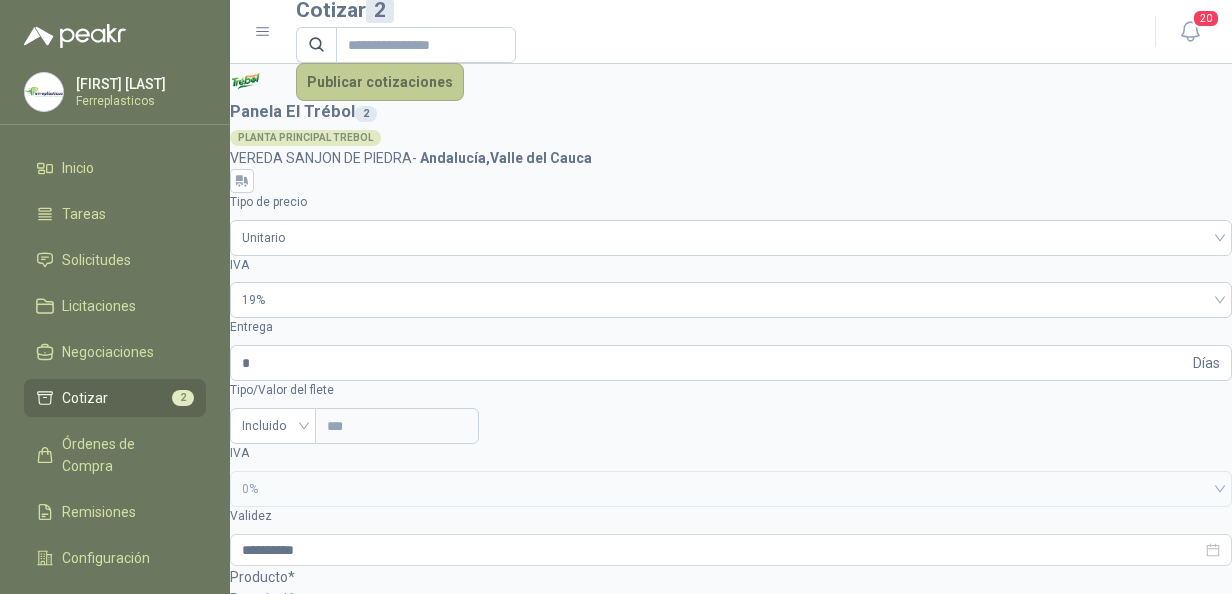 click on "Publicar cotizaciones" at bounding box center [380, 82] 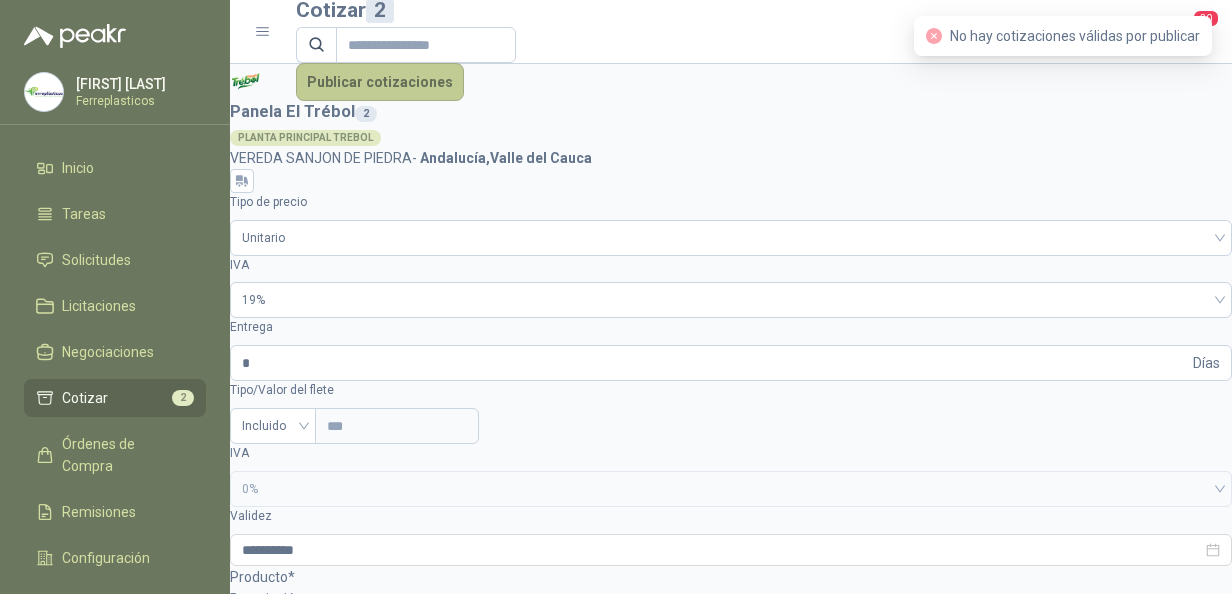scroll, scrollTop: 0, scrollLeft: 54, axis: horizontal 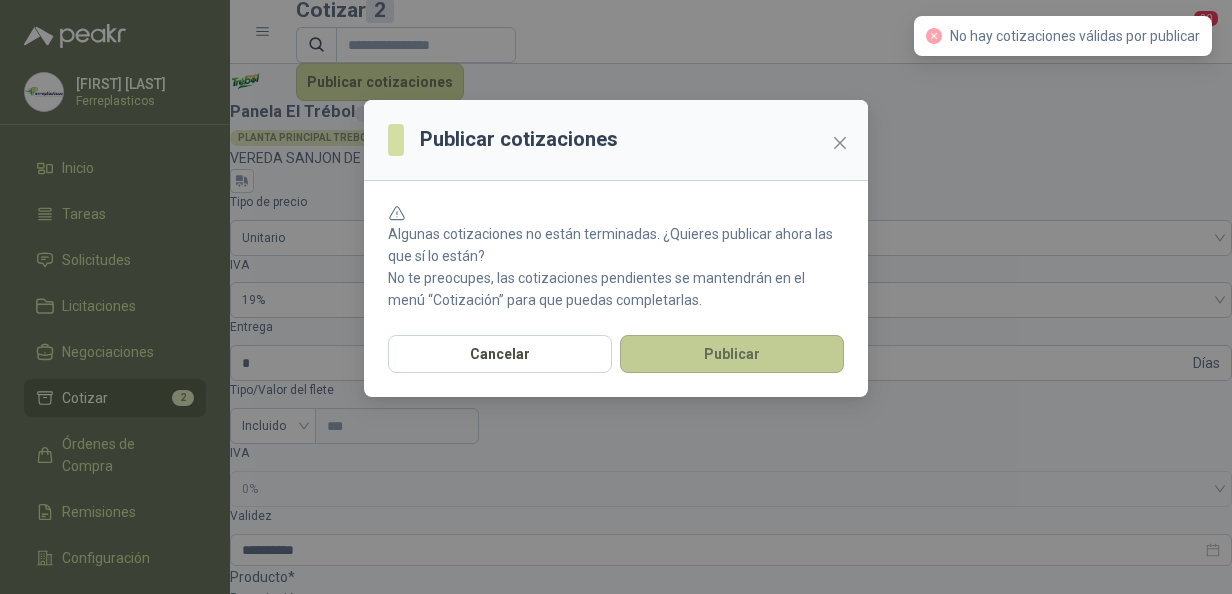 click on "Publicar" at bounding box center (732, 354) 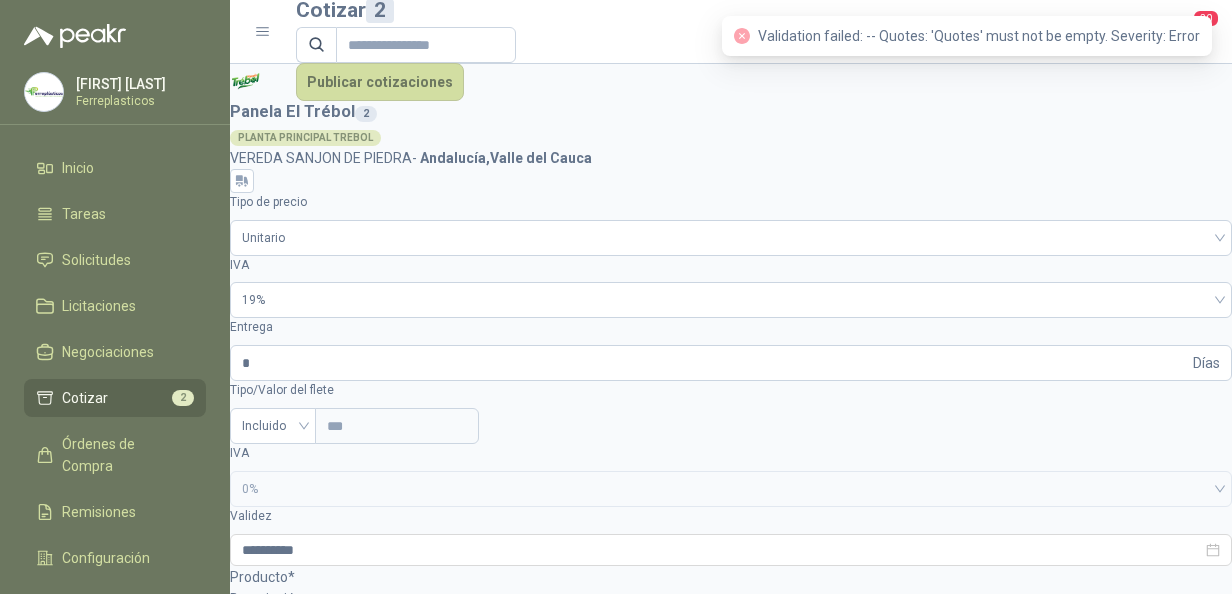 scroll, scrollTop: 0, scrollLeft: 0, axis: both 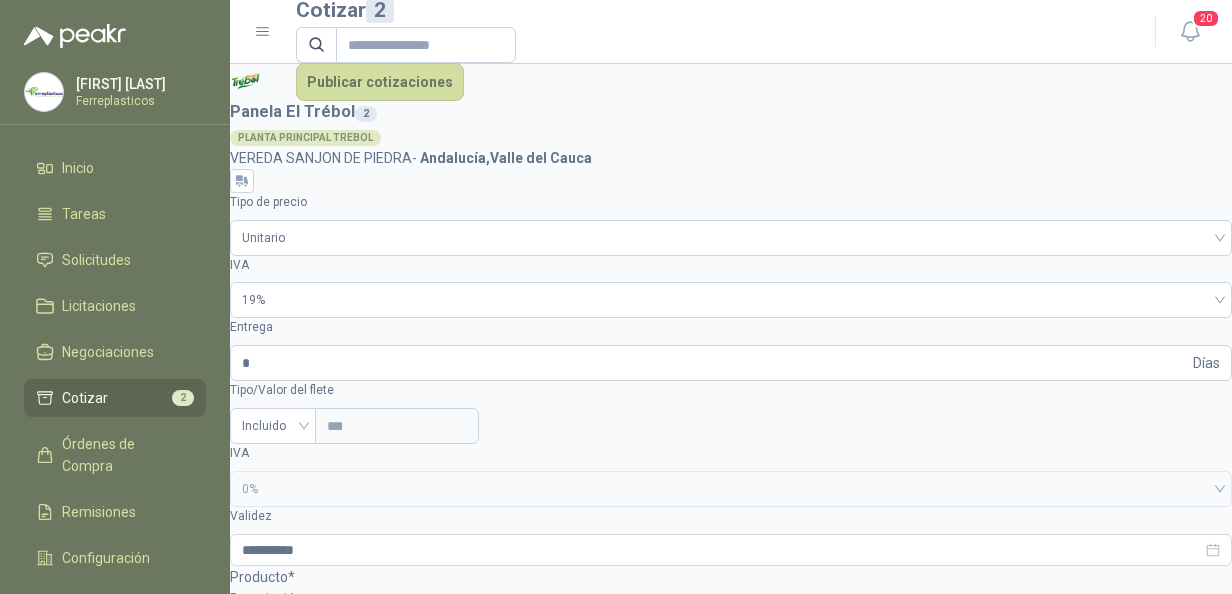drag, startPoint x: 678, startPoint y: 290, endPoint x: 828, endPoint y: 288, distance: 150.01334 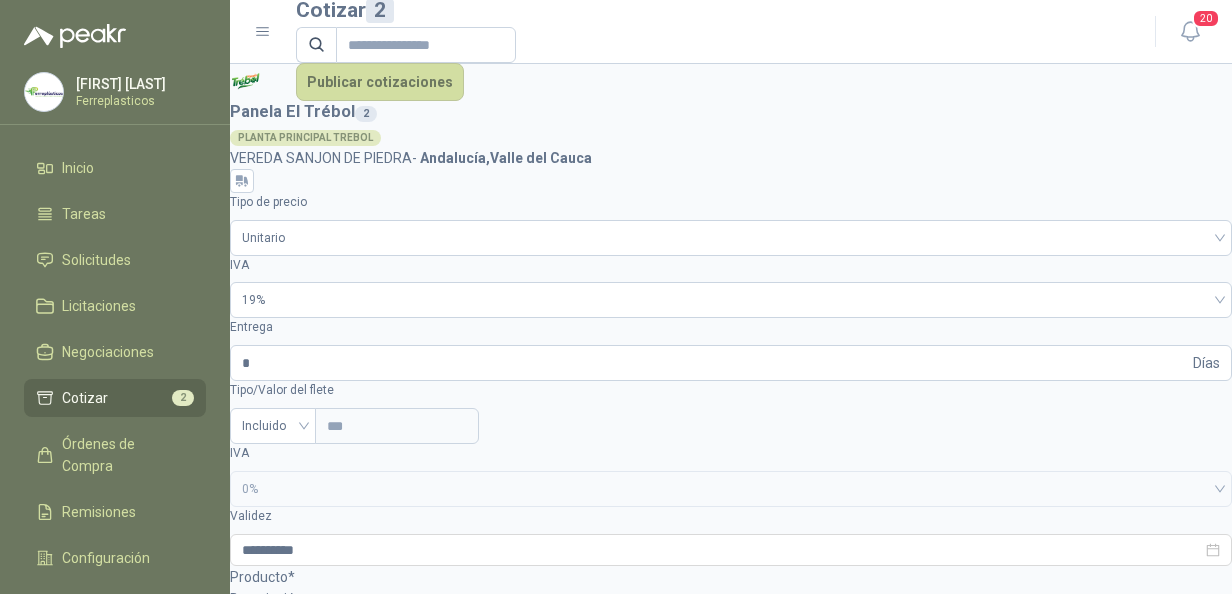 drag, startPoint x: 678, startPoint y: 350, endPoint x: 830, endPoint y: 354, distance: 152.05263 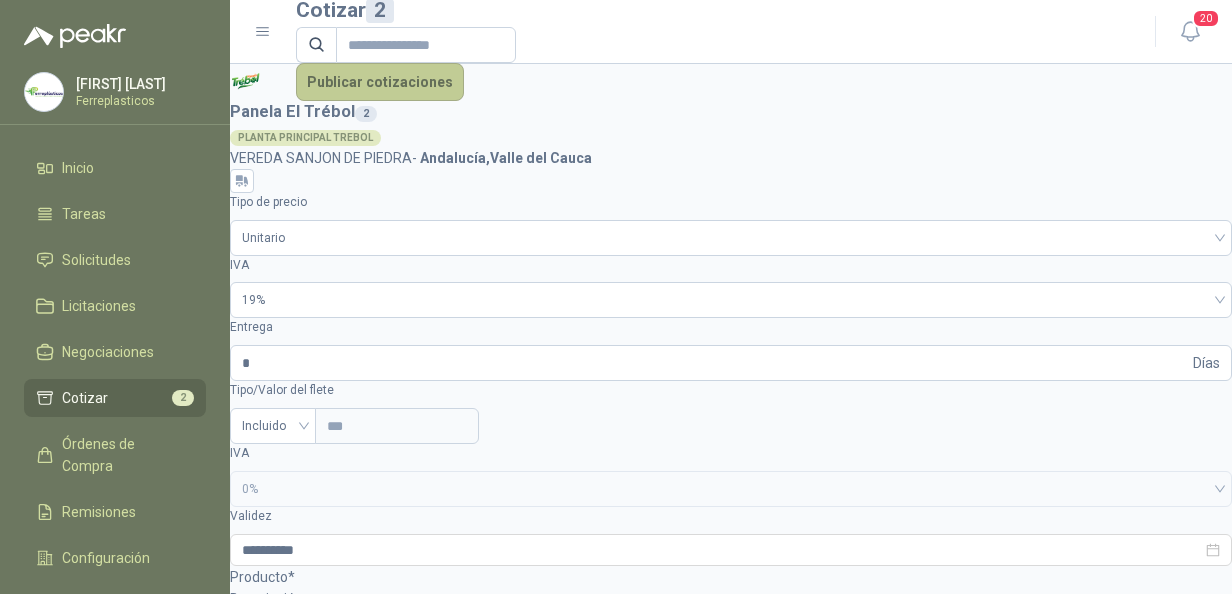 click on "Publicar cotizaciones" at bounding box center [380, 82] 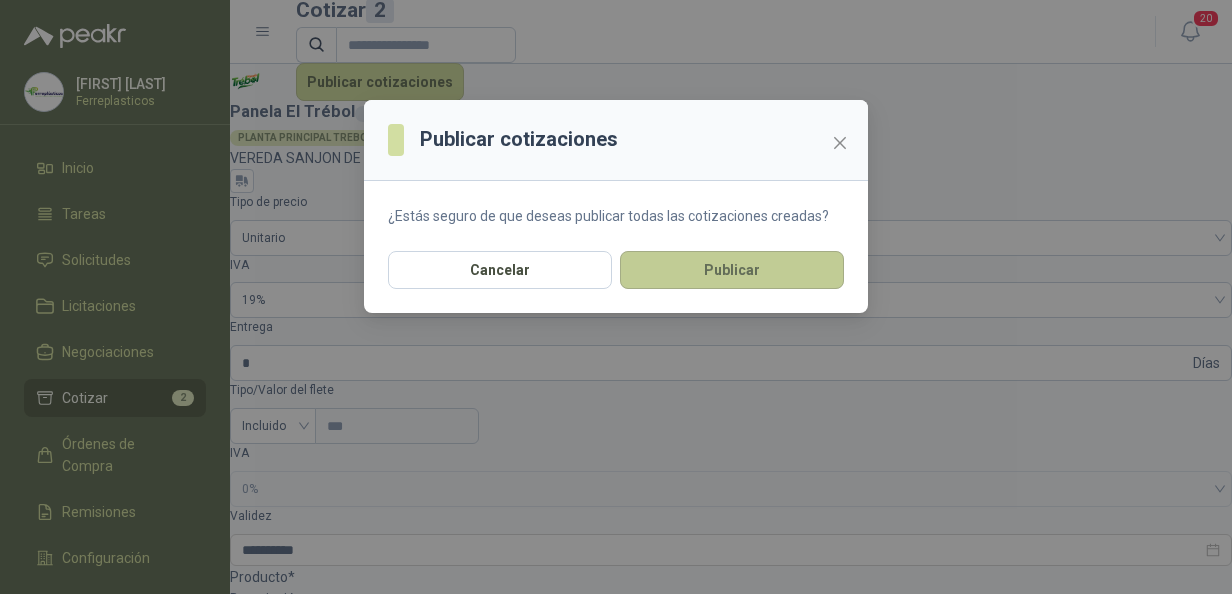 click on "Publicar" at bounding box center [0, 0] 